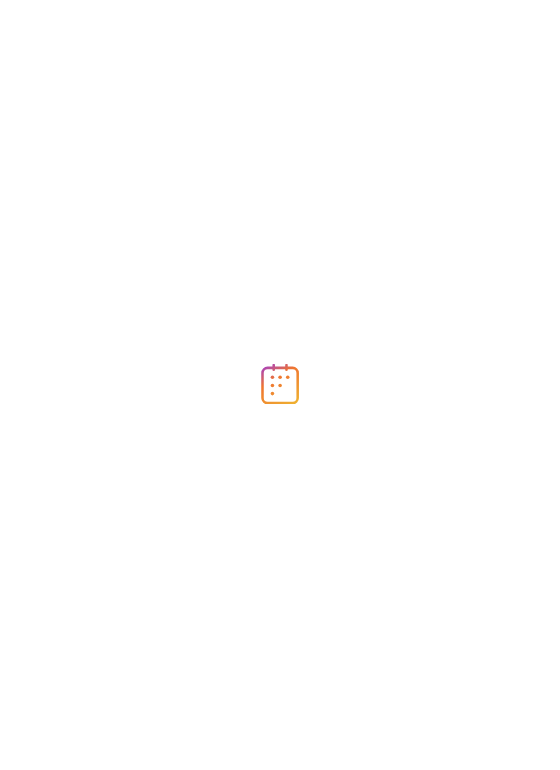 scroll, scrollTop: 0, scrollLeft: 0, axis: both 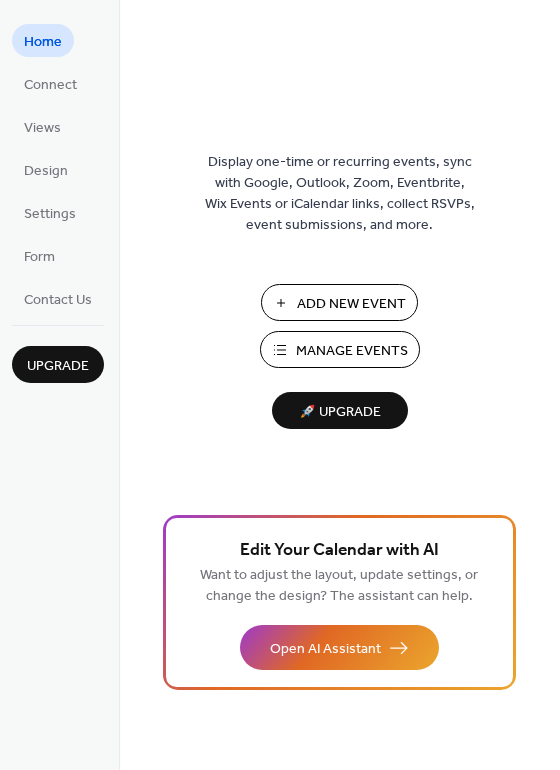 click on "Manage Events" at bounding box center [352, 351] 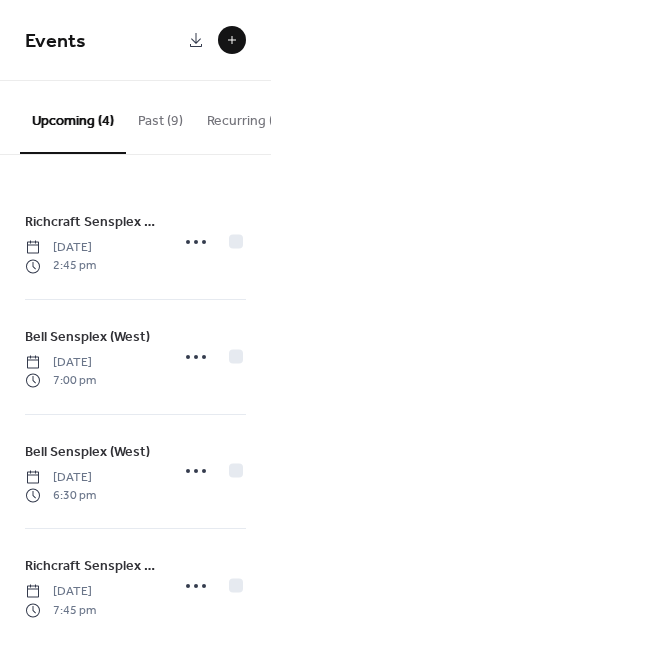 scroll, scrollTop: 0, scrollLeft: 0, axis: both 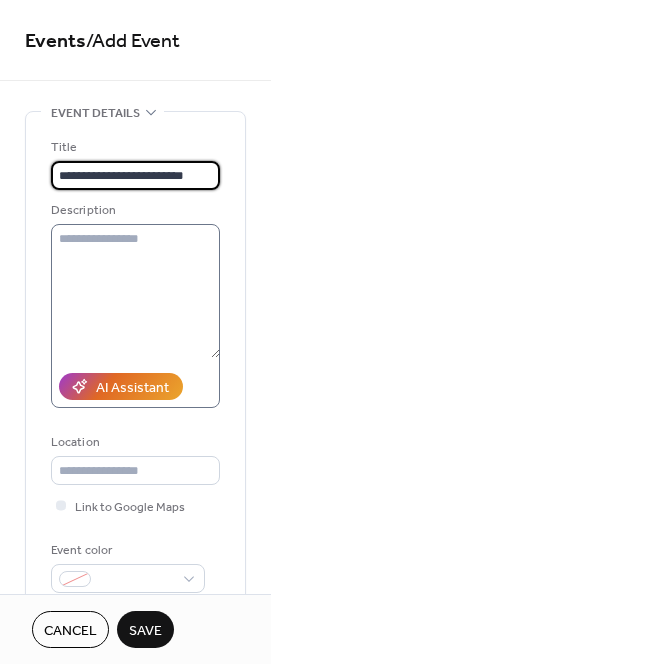 type on "**********" 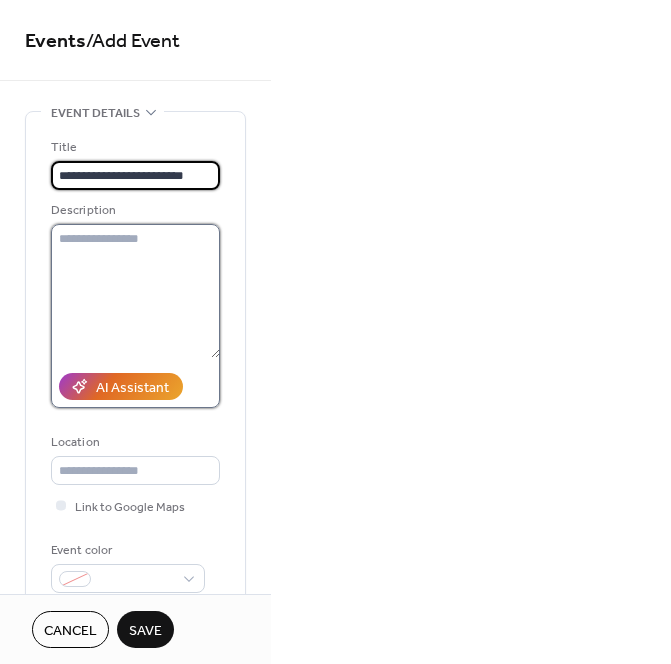 click at bounding box center (135, 291) 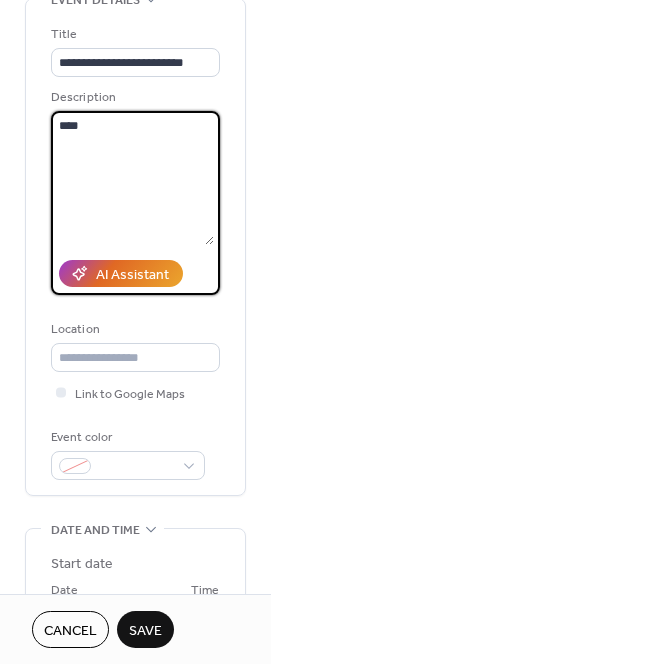 scroll, scrollTop: 175, scrollLeft: 0, axis: vertical 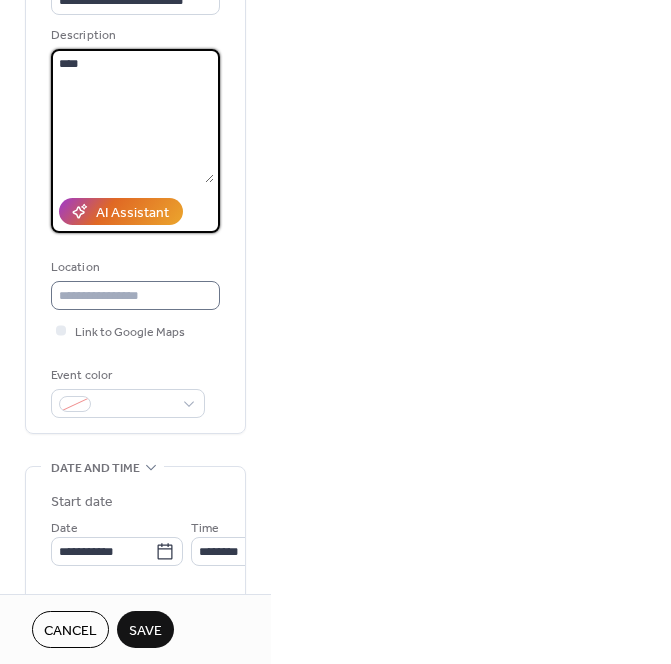 type on "****" 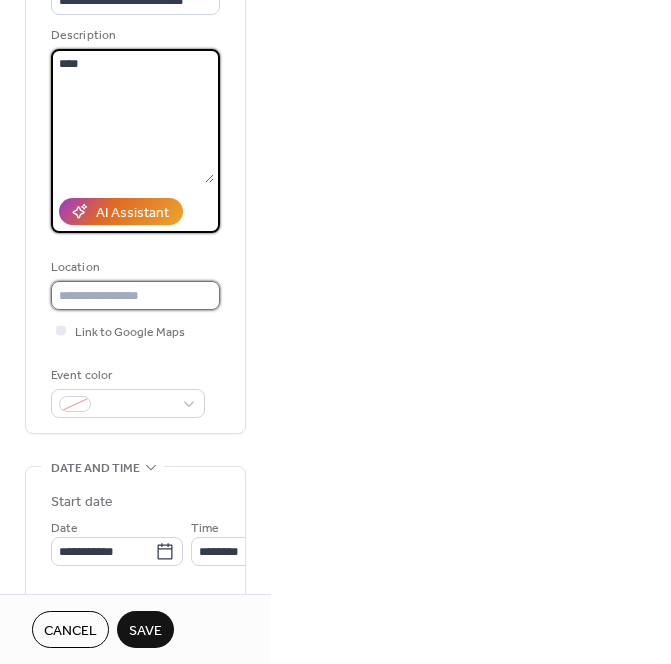 click at bounding box center [135, 295] 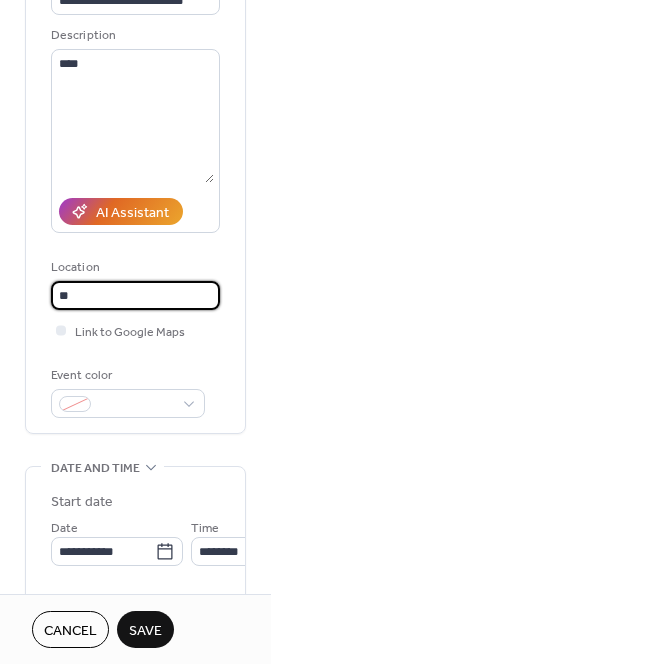 type on "*" 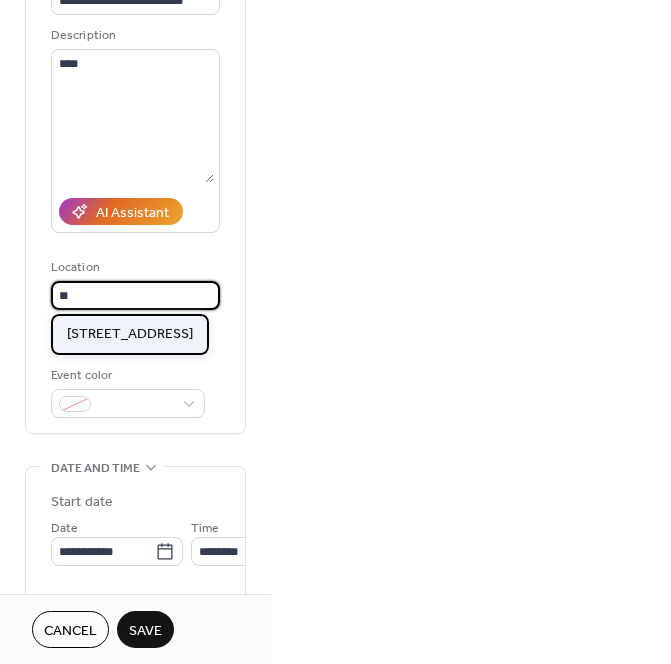 click on "[STREET_ADDRESS]" at bounding box center (130, 334) 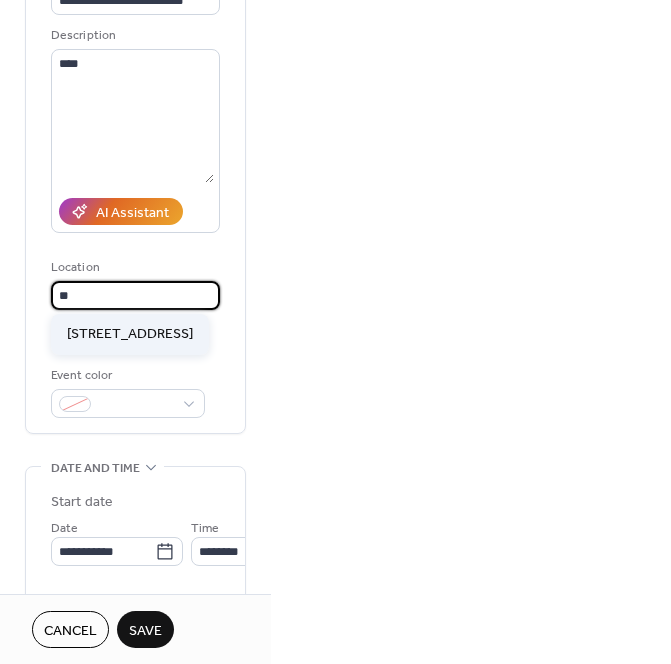 type on "**********" 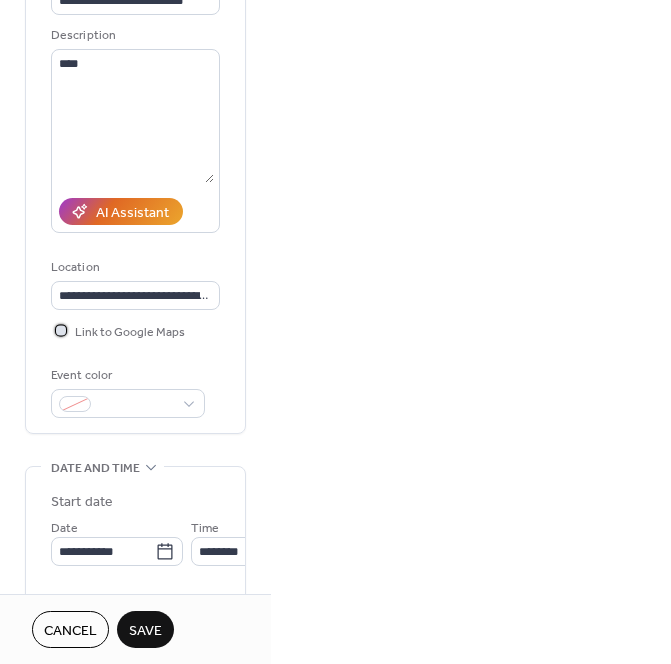 click at bounding box center (61, 330) 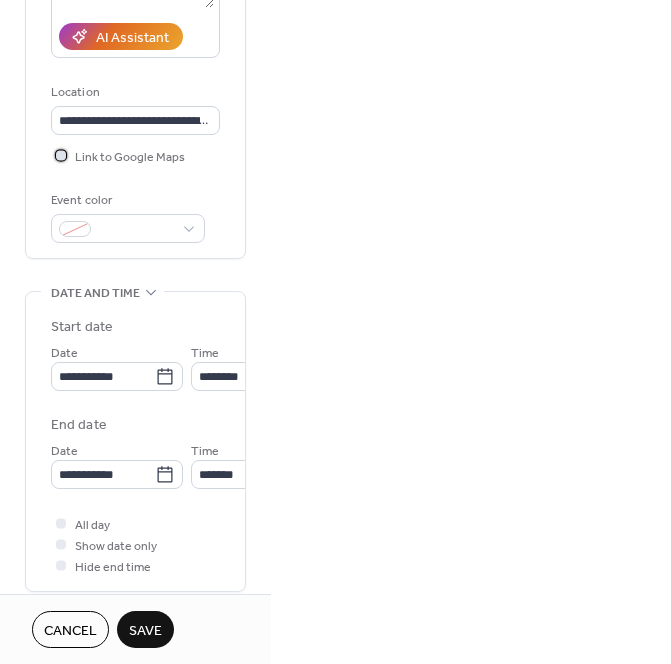scroll, scrollTop: 398, scrollLeft: 0, axis: vertical 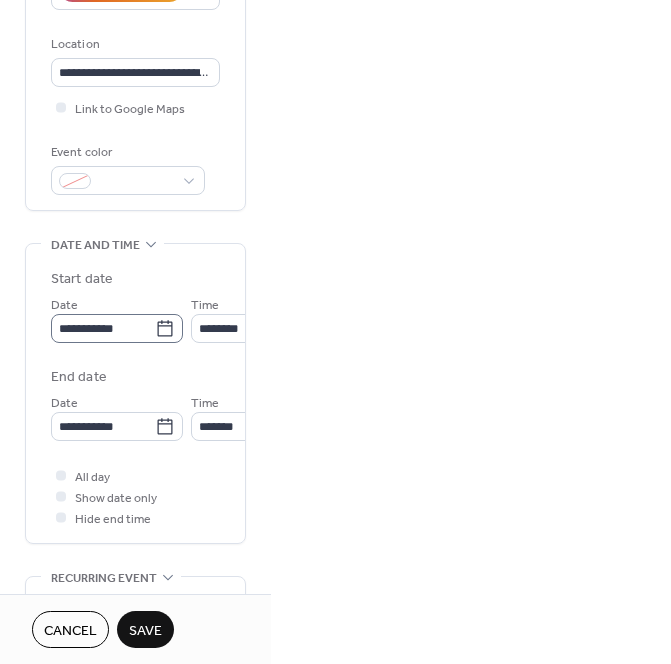 click 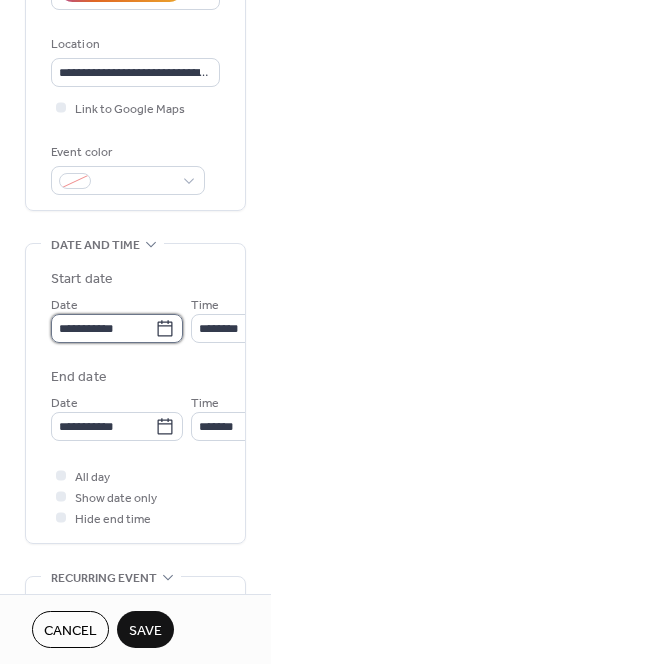 click on "**********" at bounding box center (103, 328) 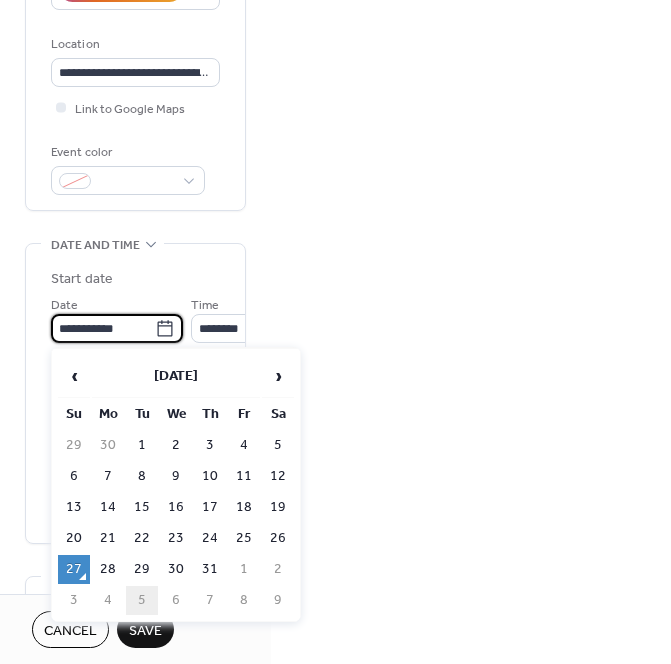 click on "5" at bounding box center [142, 600] 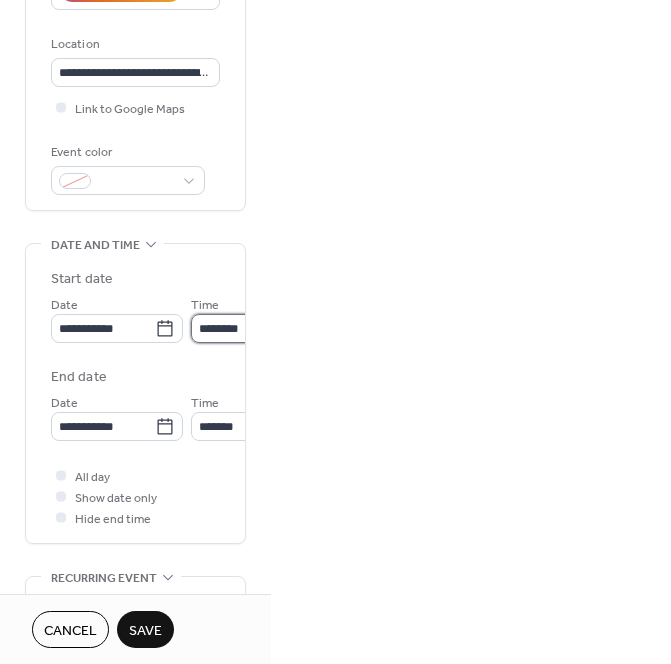 click on "********" at bounding box center (246, 328) 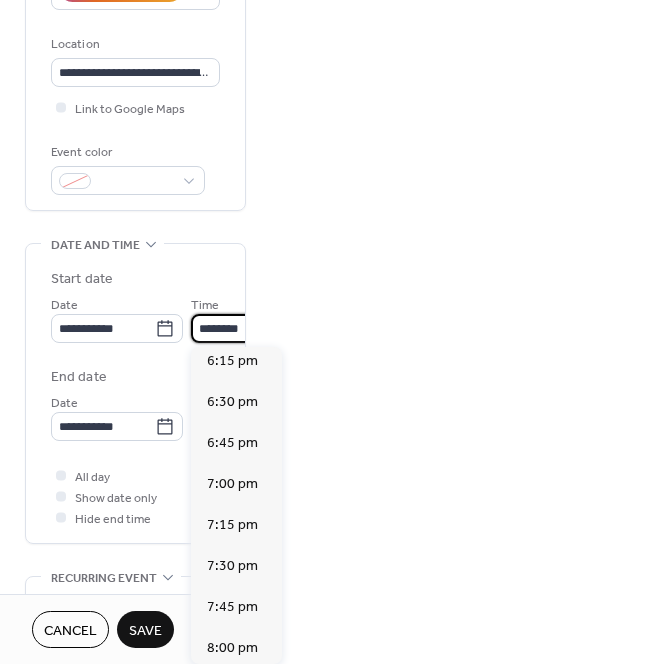 scroll, scrollTop: 3006, scrollLeft: 0, axis: vertical 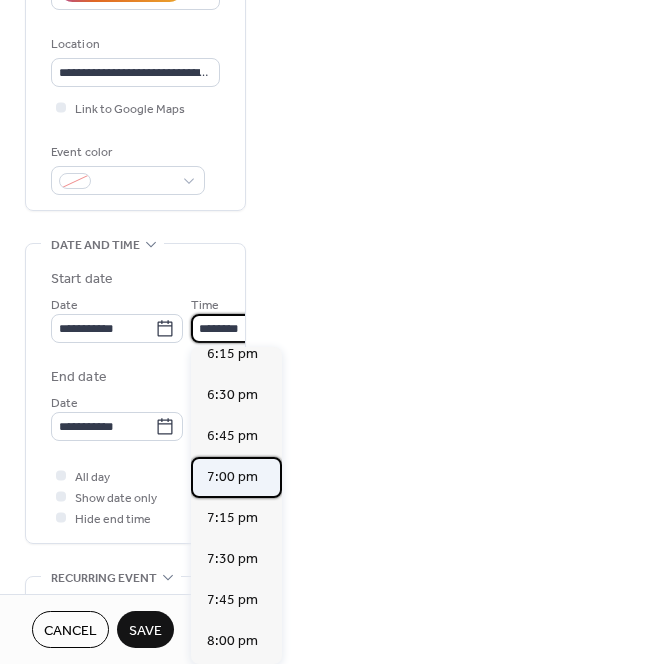 click on "7:00 pm" at bounding box center (232, 477) 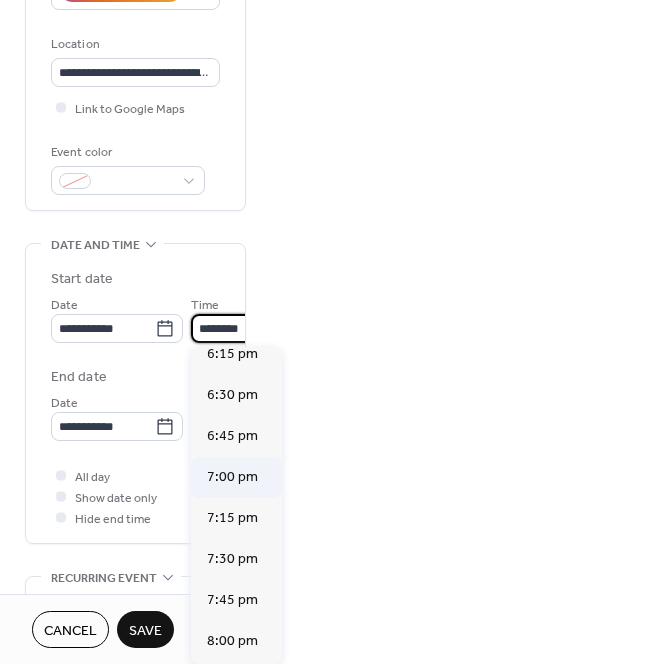 type on "*******" 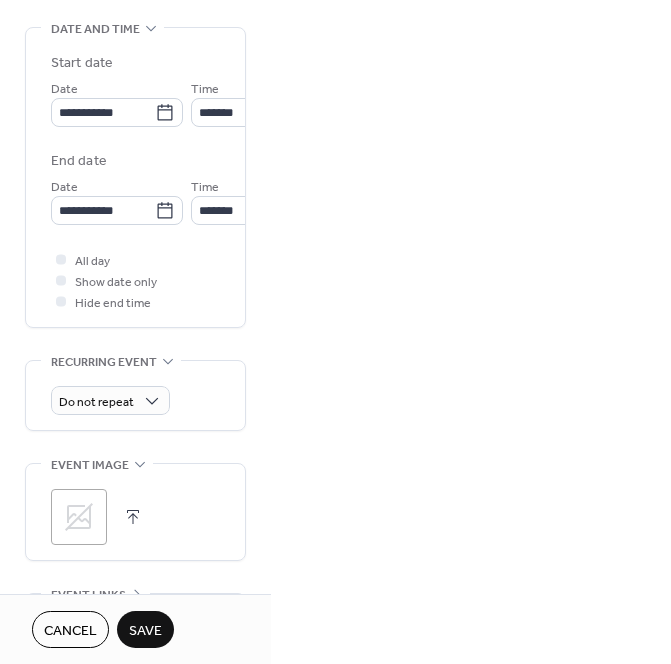scroll, scrollTop: 621, scrollLeft: 0, axis: vertical 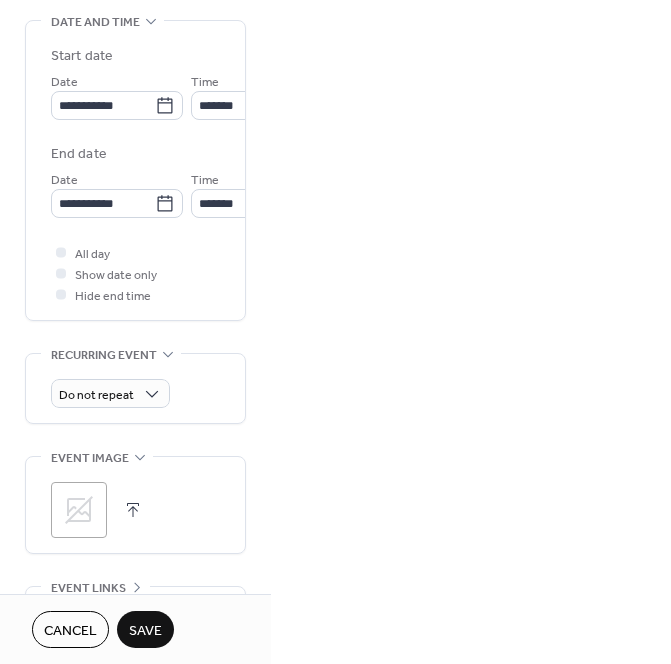 click on "Save" at bounding box center (145, 631) 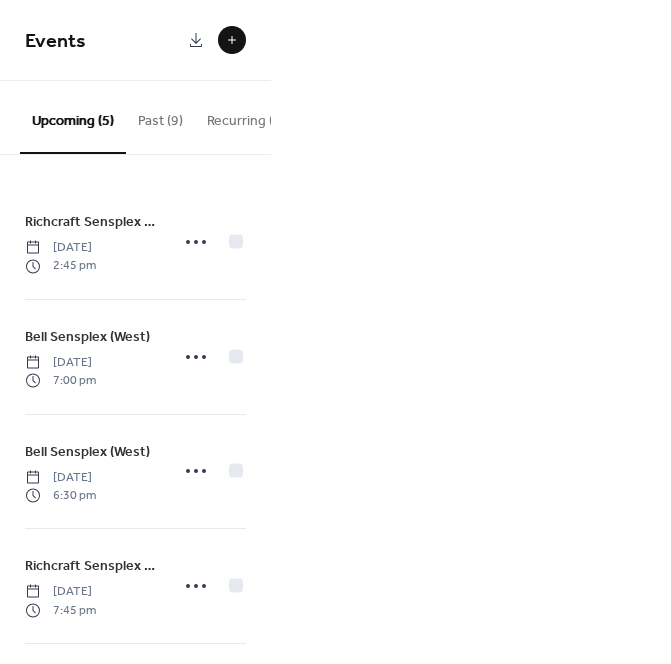 click at bounding box center (232, 40) 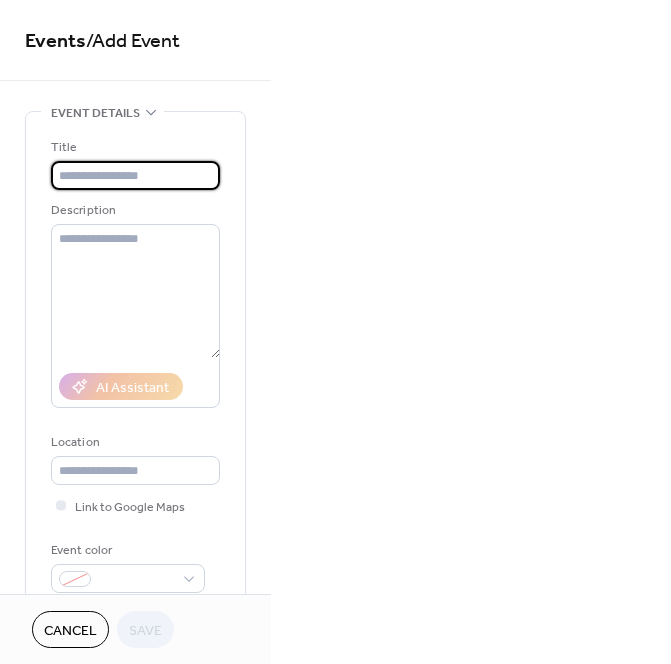 click at bounding box center [135, 175] 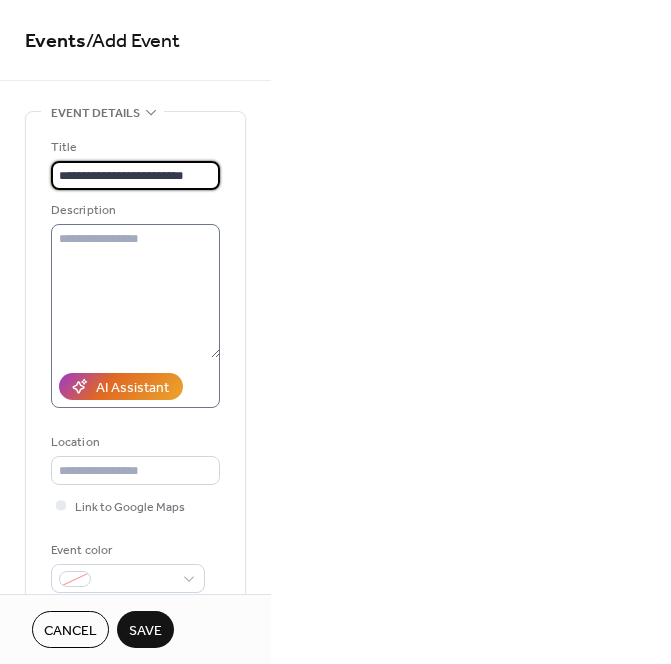 type on "**********" 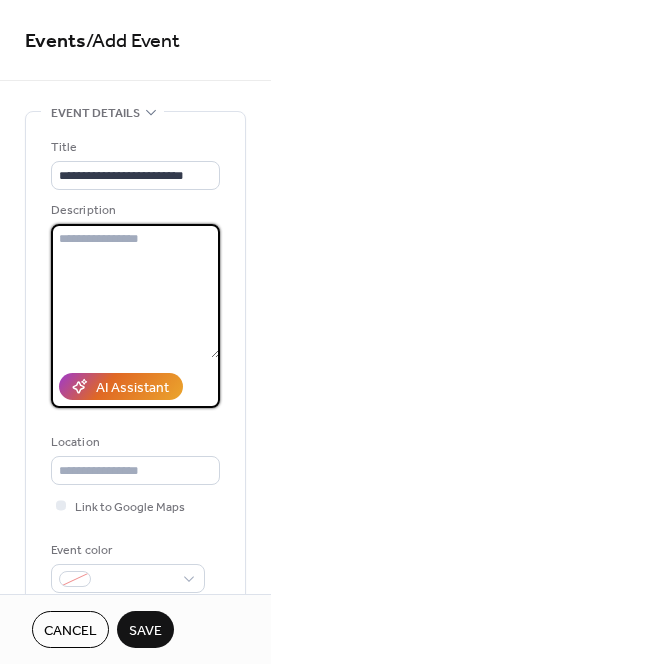 click at bounding box center (135, 291) 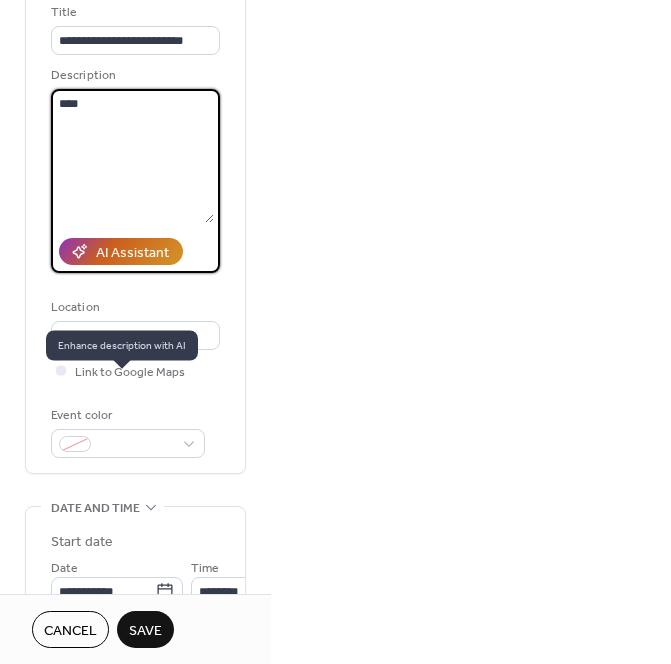 scroll, scrollTop: 146, scrollLeft: 0, axis: vertical 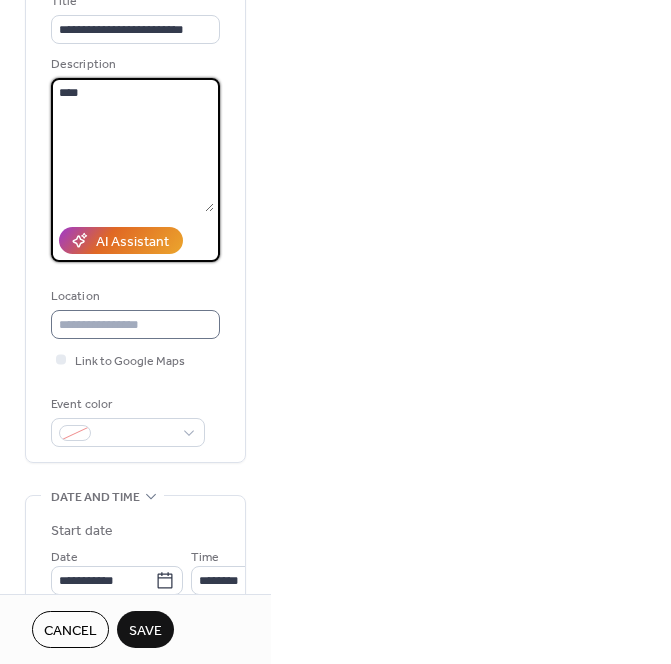 type on "****" 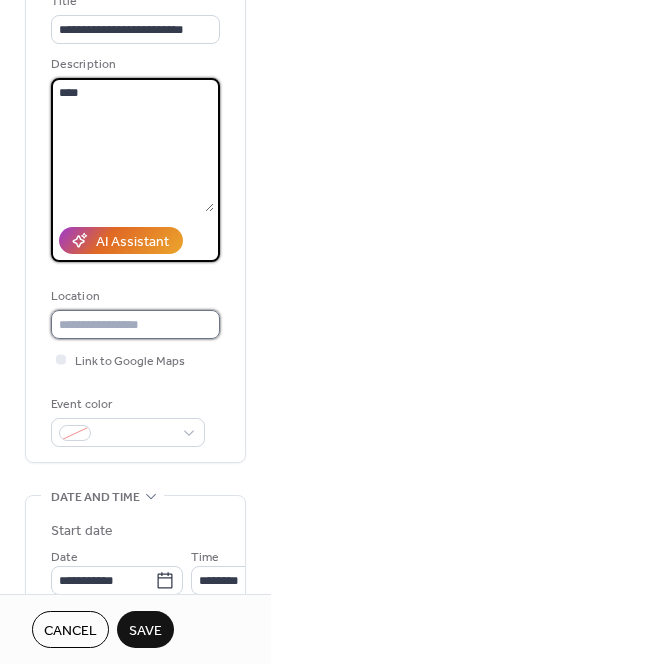 click at bounding box center [135, 324] 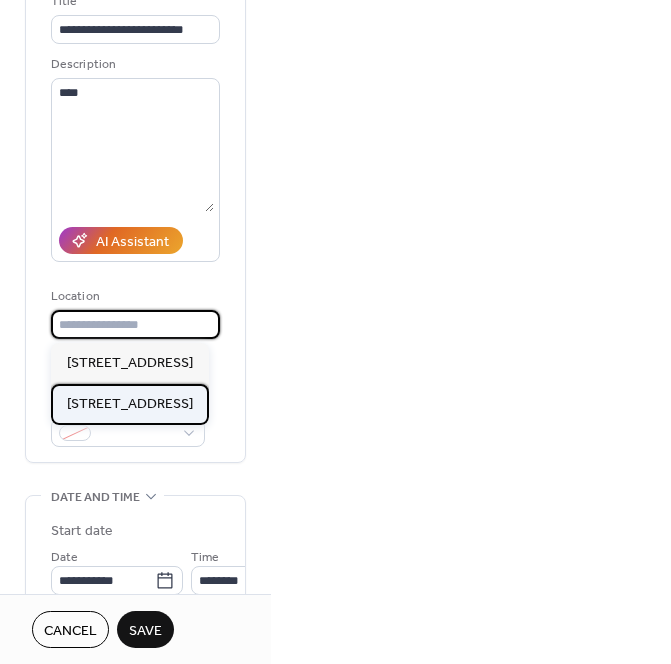 click on "[STREET_ADDRESS]" at bounding box center [130, 404] 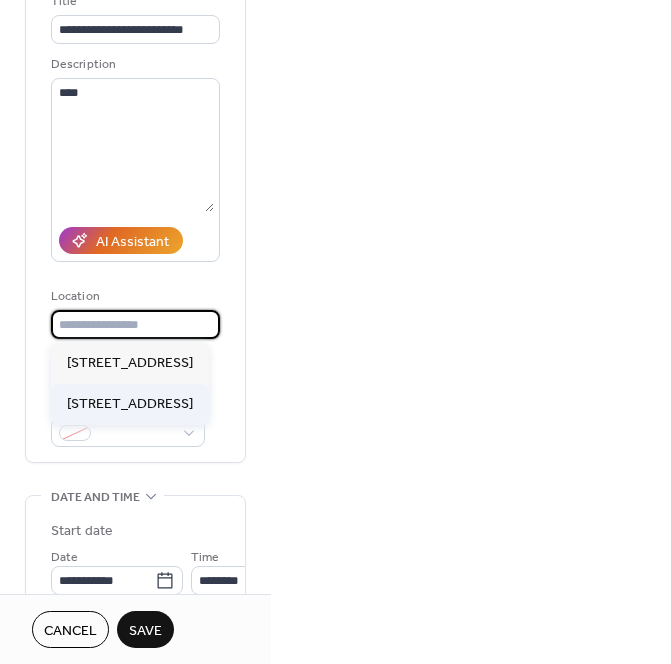 type on "**********" 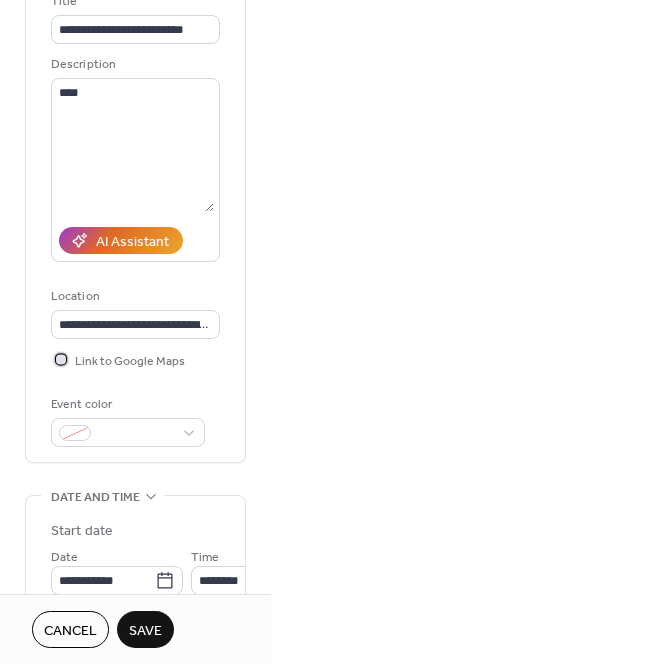 click at bounding box center [61, 359] 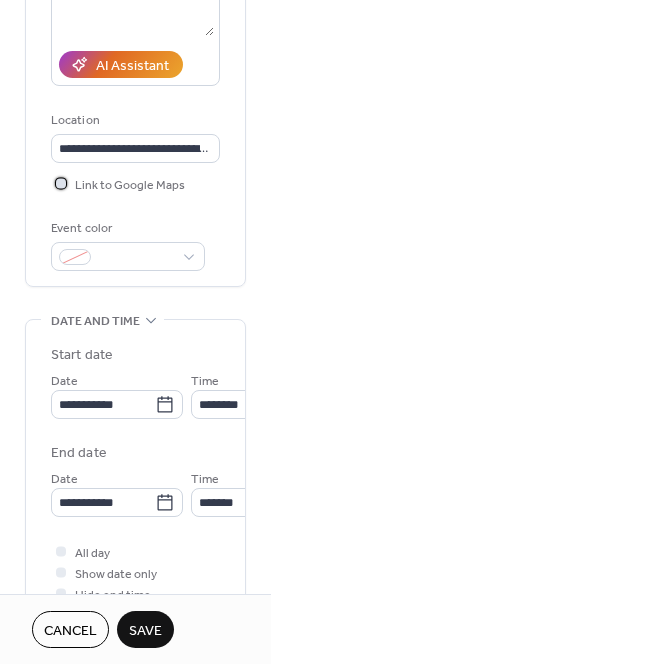 scroll, scrollTop: 346, scrollLeft: 0, axis: vertical 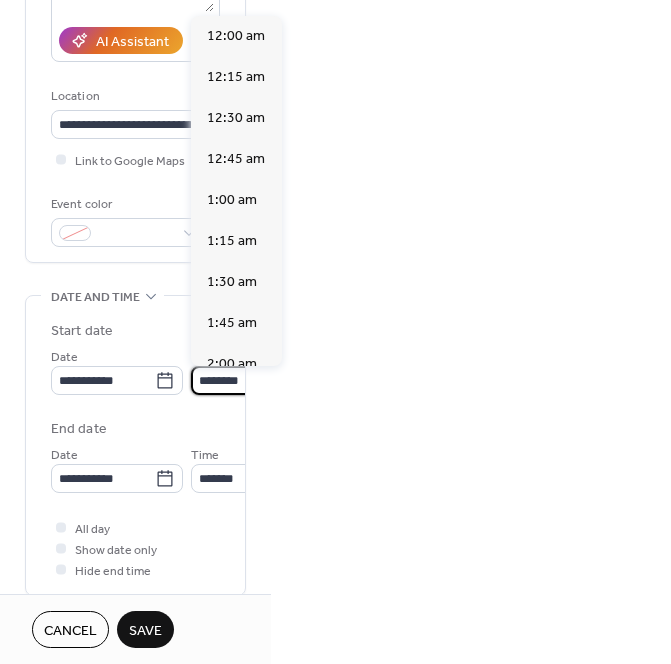 click on "********" at bounding box center [246, 380] 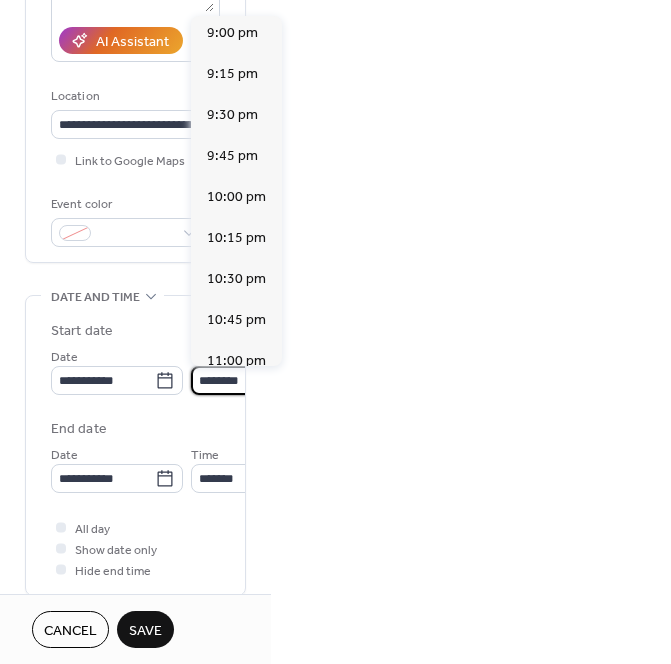 scroll, scrollTop: 3453, scrollLeft: 0, axis: vertical 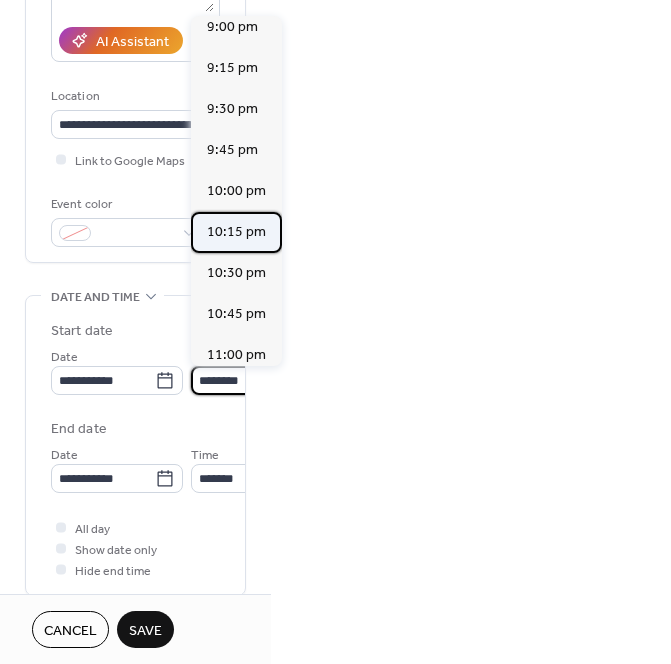 click on "10:15 pm" at bounding box center [236, 232] 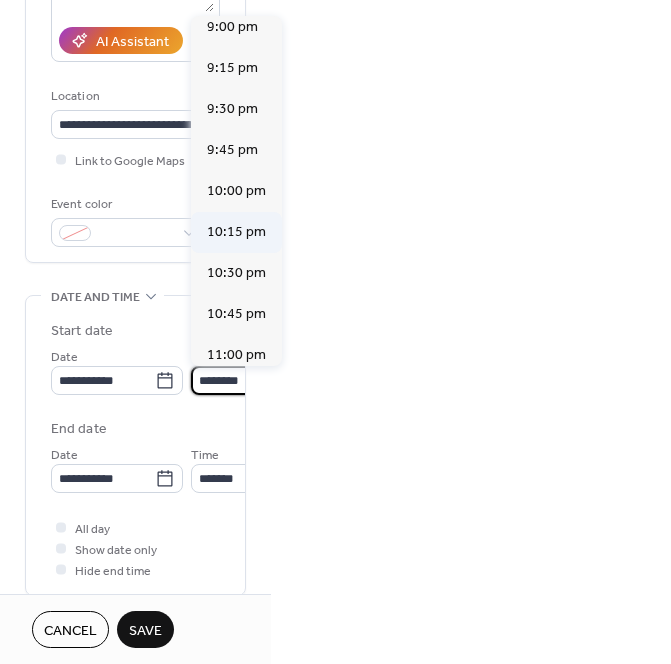 type on "********" 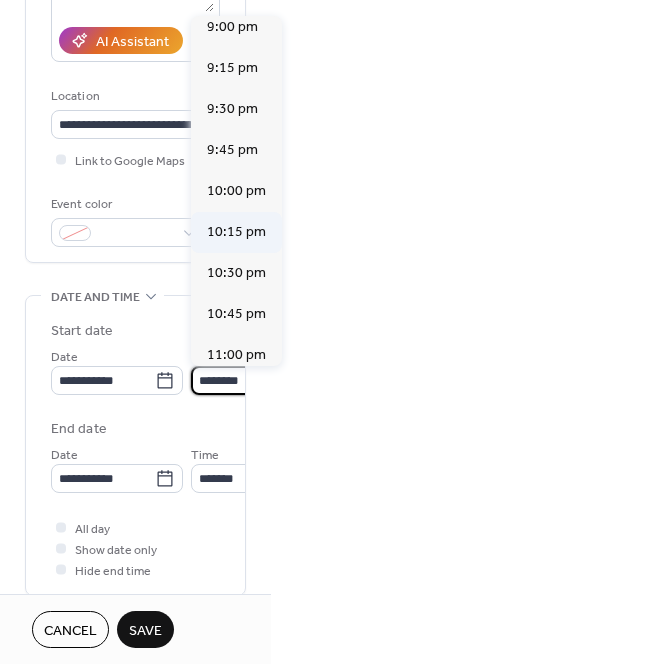 type on "********" 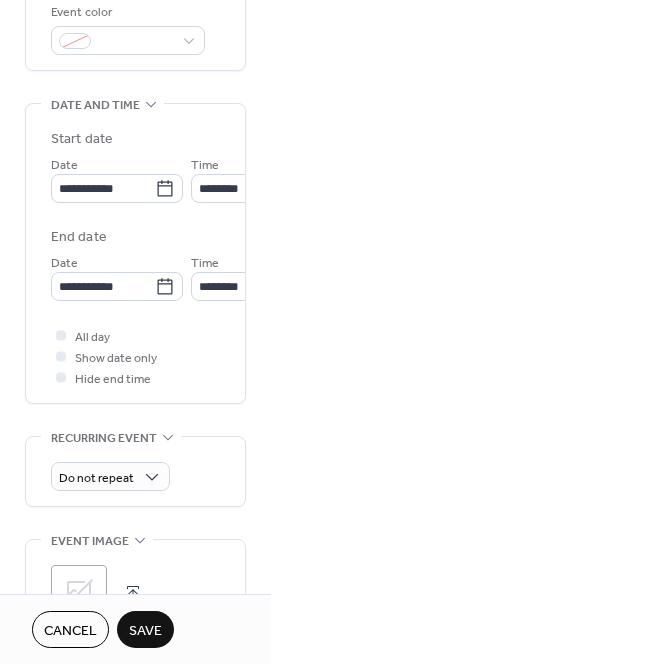 scroll, scrollTop: 578, scrollLeft: 0, axis: vertical 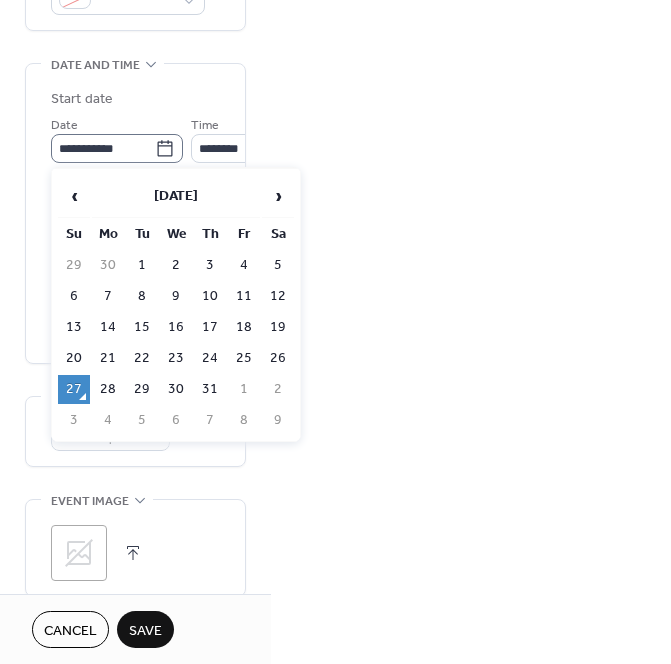 click 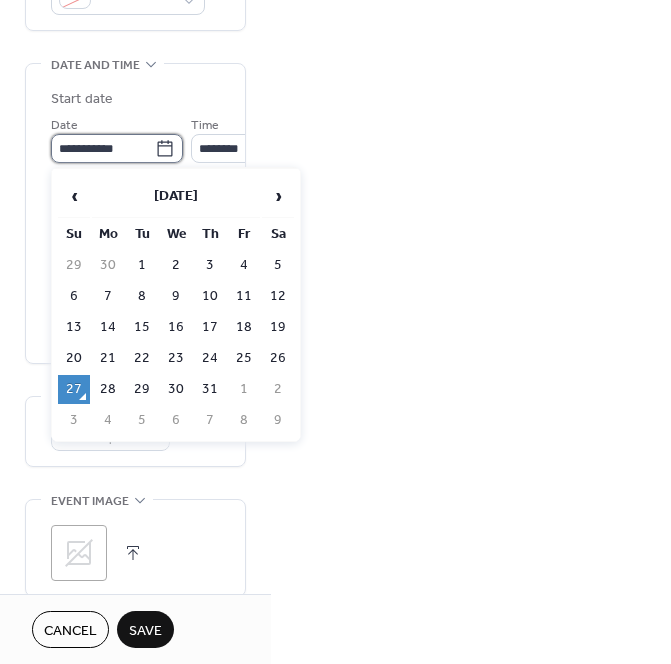 click on "**********" at bounding box center (103, 148) 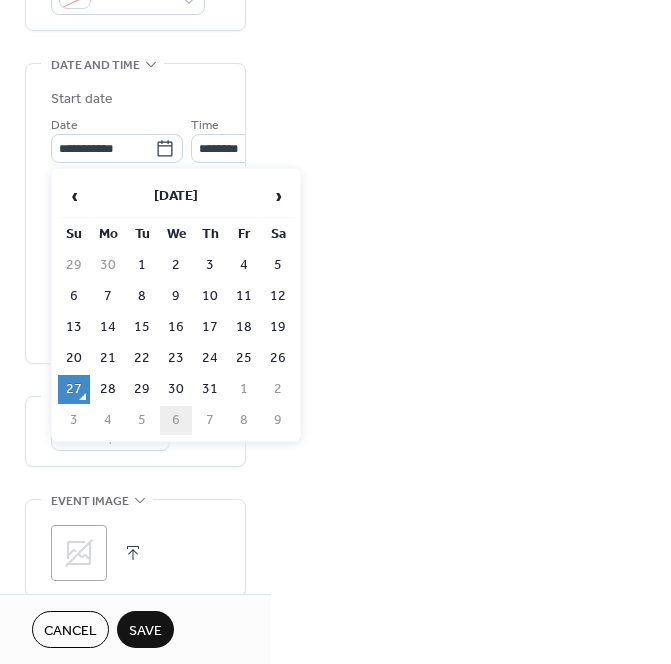 click on "6" at bounding box center [176, 420] 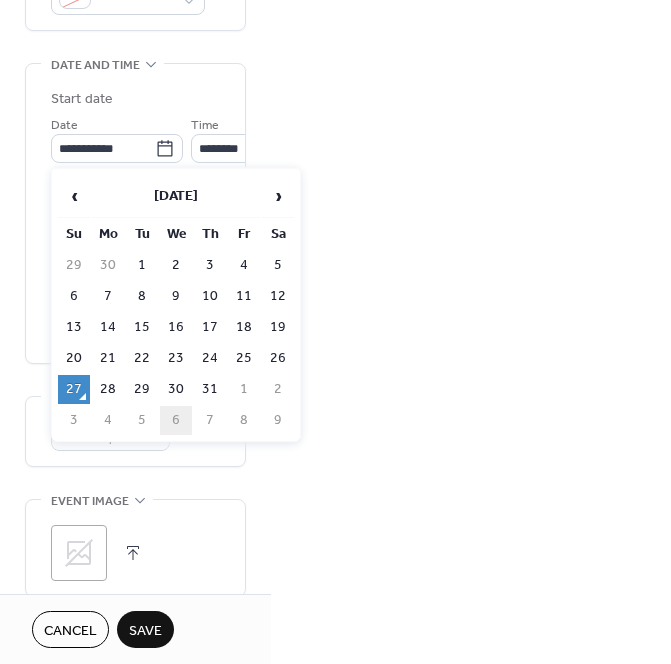type on "**********" 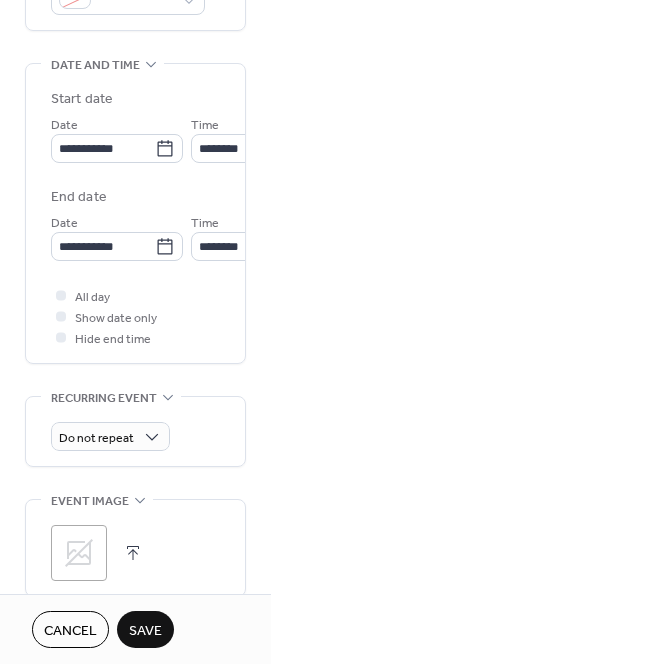 click on "Save" at bounding box center (145, 631) 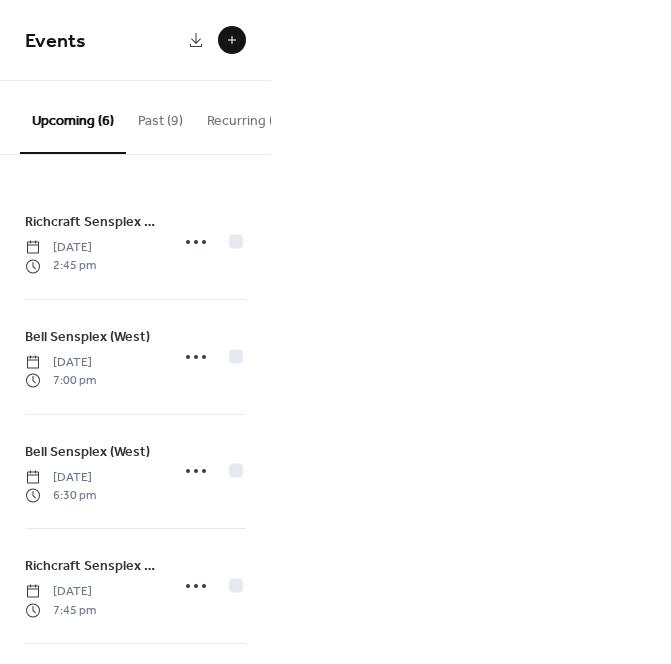 click at bounding box center (232, 40) 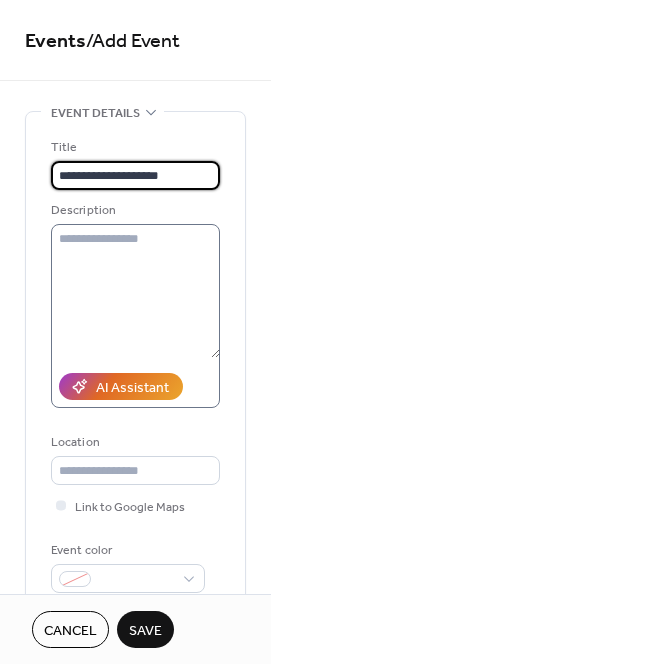 type on "**********" 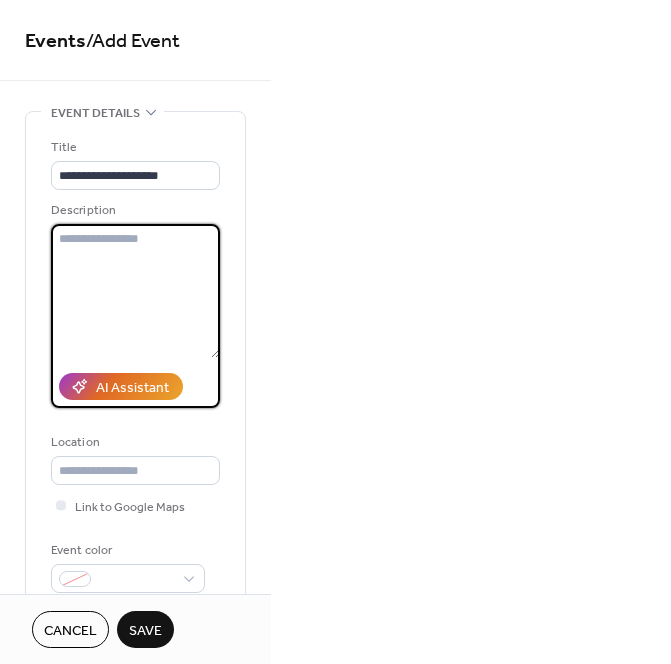 click at bounding box center (135, 291) 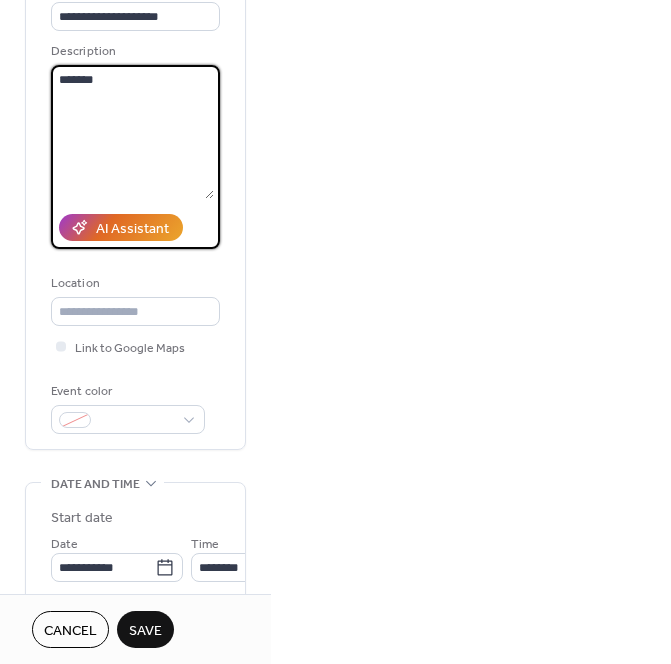 scroll, scrollTop: 185, scrollLeft: 0, axis: vertical 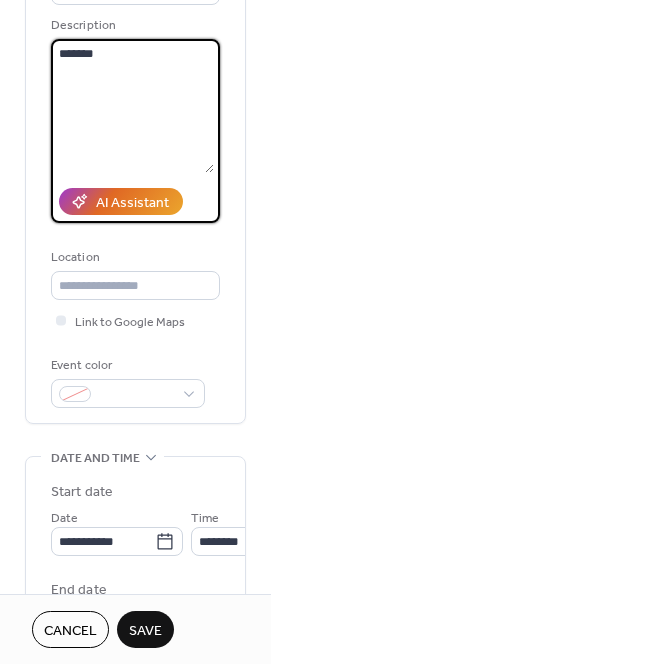 type on "*******" 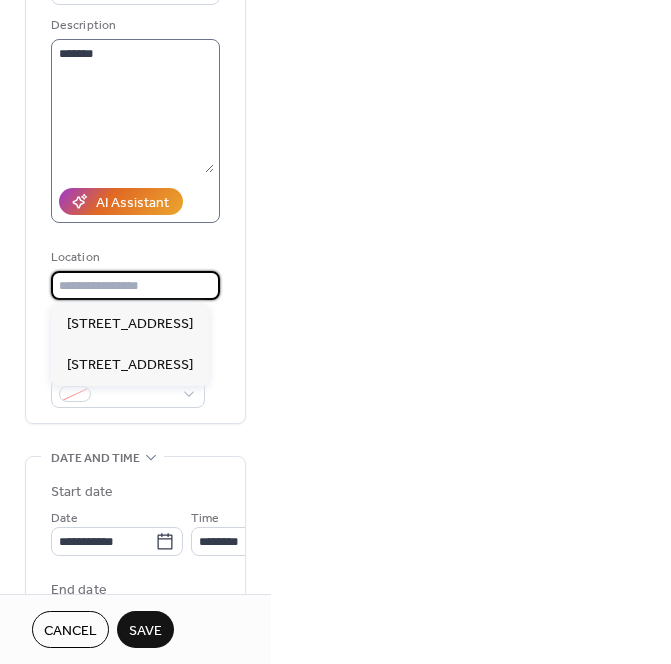 click at bounding box center [135, 285] 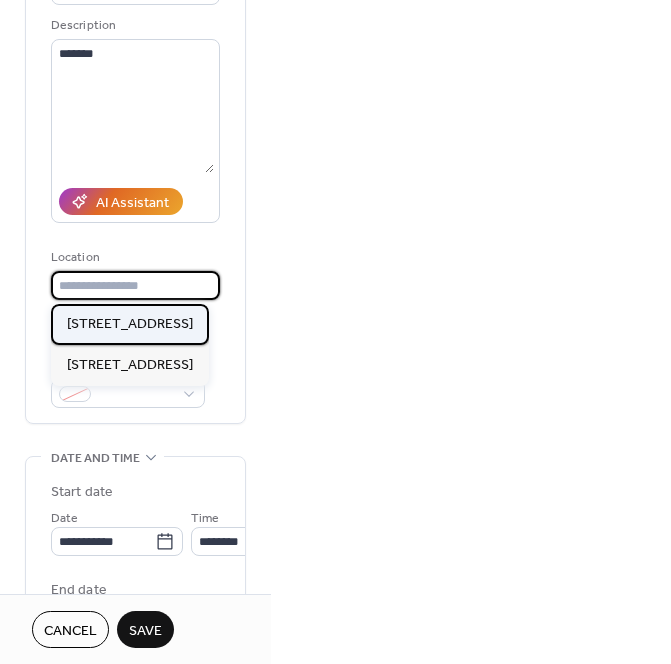click on "[STREET_ADDRESS]" at bounding box center [130, 324] 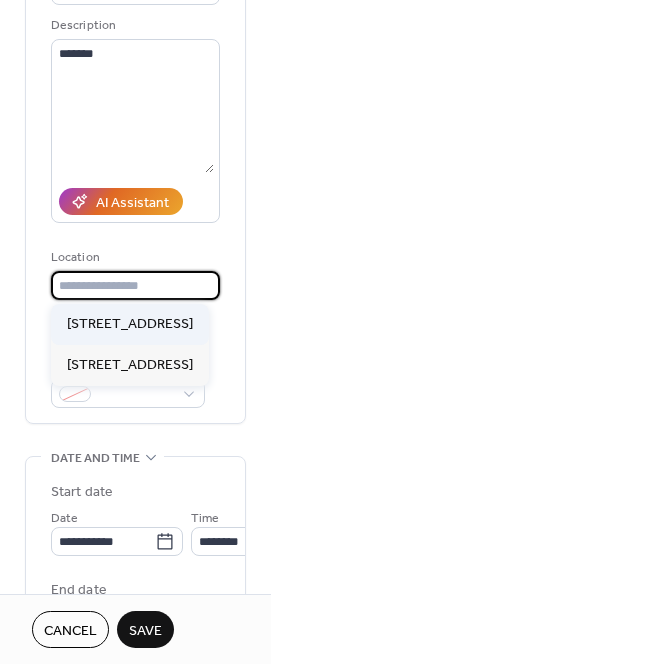 type on "**********" 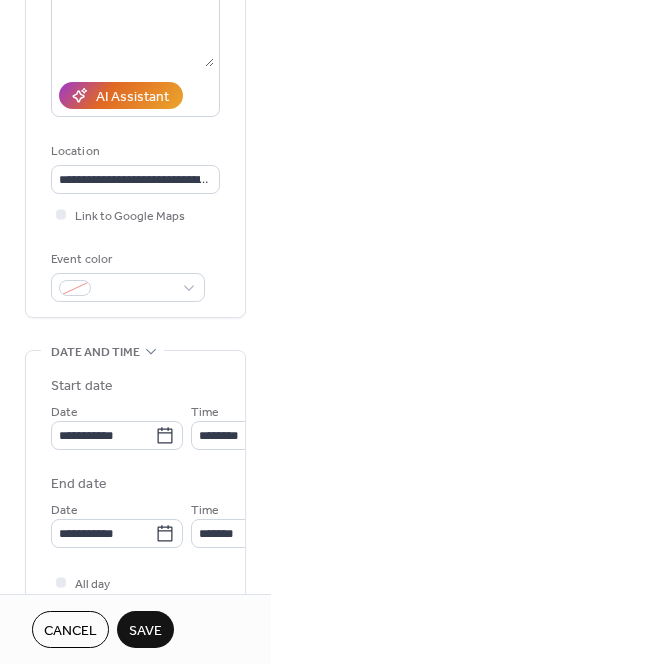 scroll, scrollTop: 290, scrollLeft: 0, axis: vertical 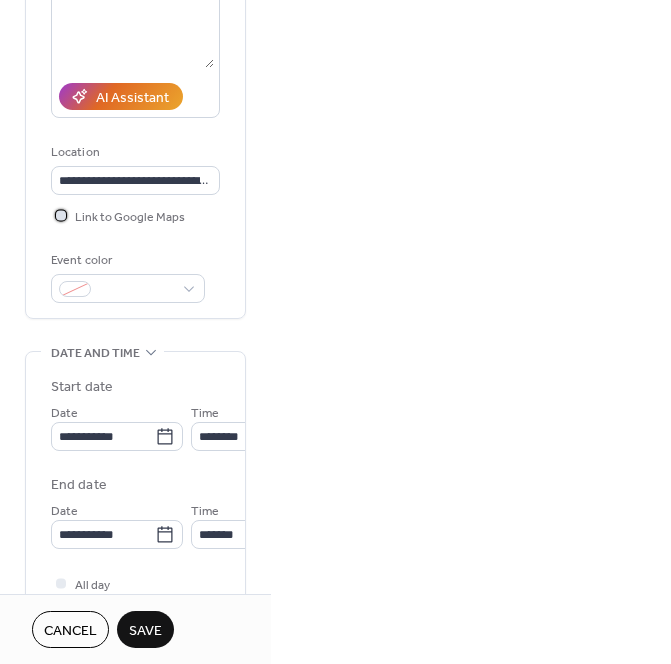 click on "Link to Google Maps" at bounding box center [130, 217] 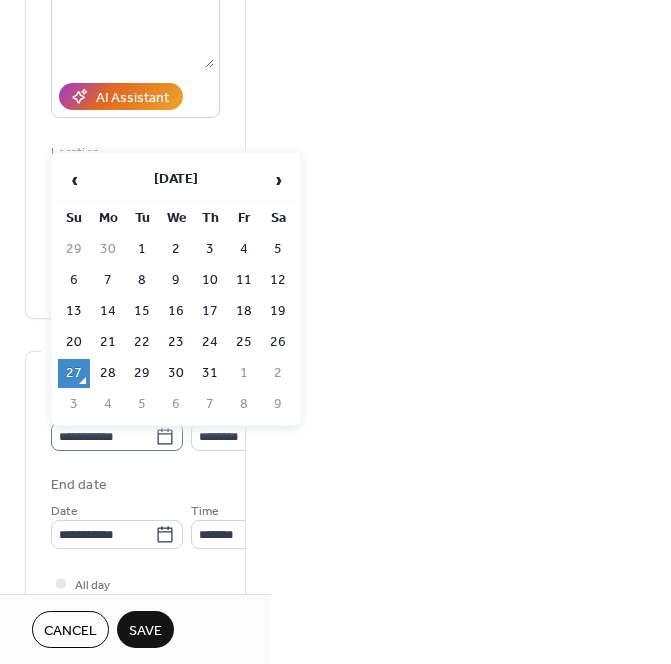click 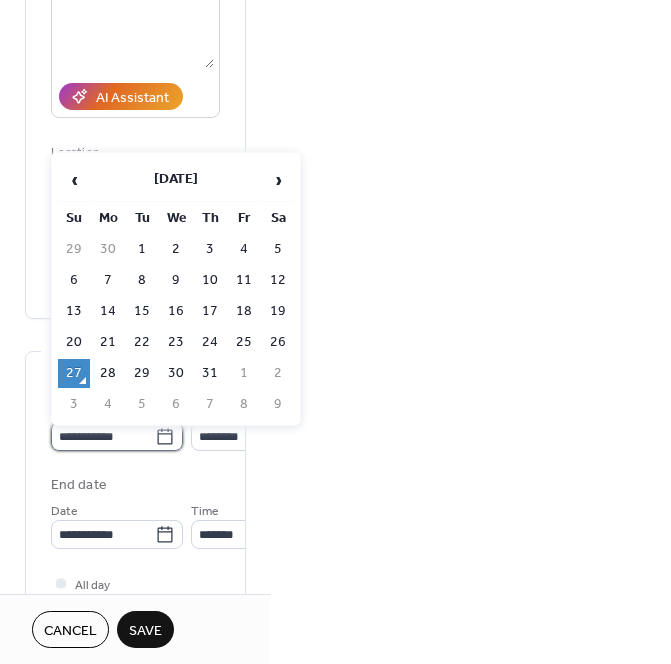 click on "**********" at bounding box center (103, 436) 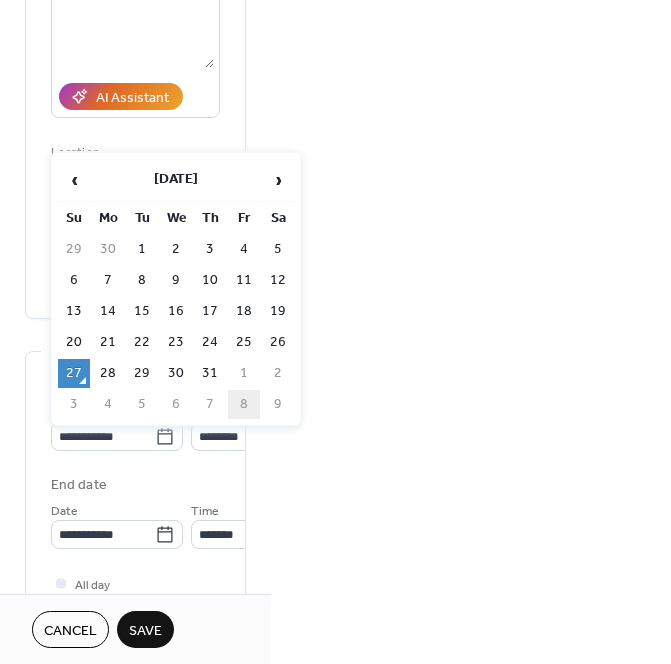 click on "8" at bounding box center (244, 404) 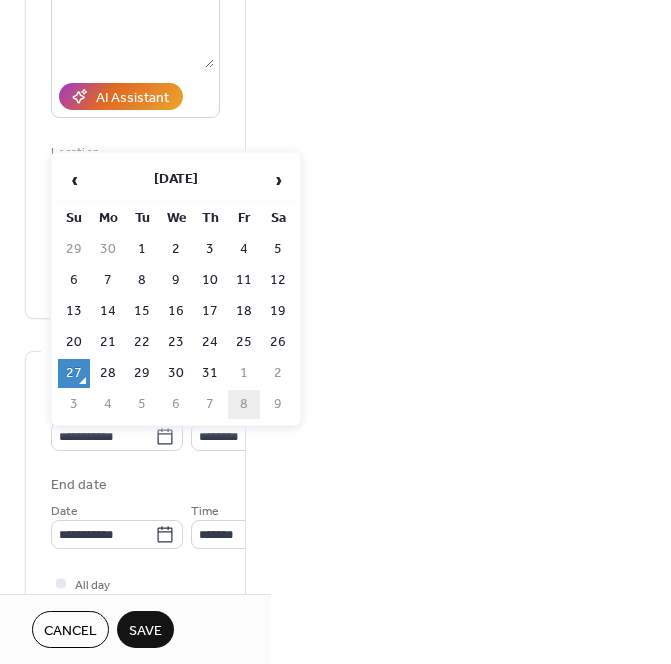 type on "**********" 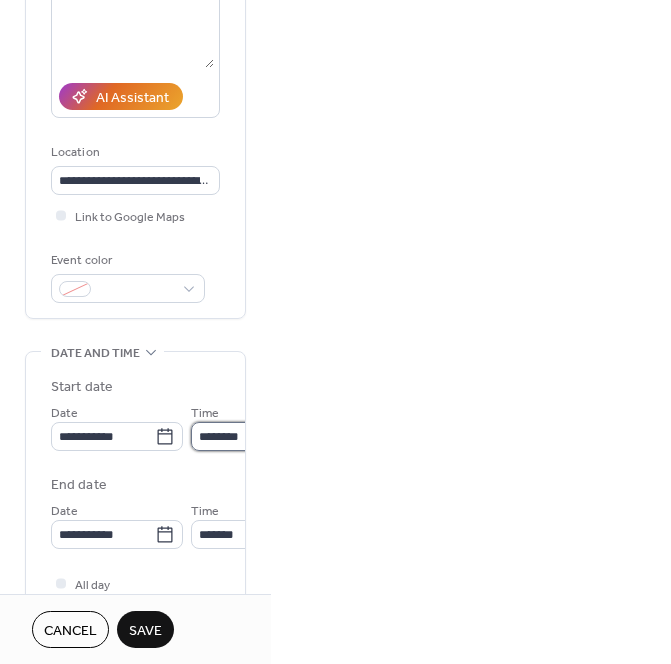 click on "********" at bounding box center (246, 436) 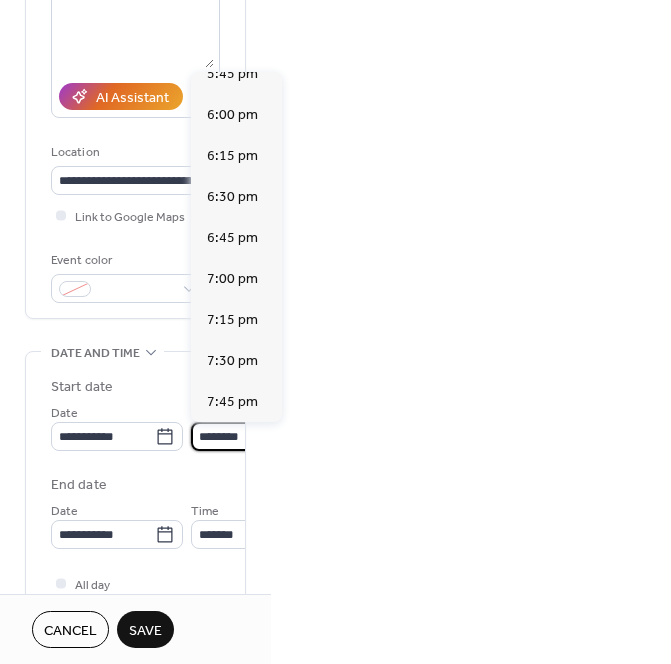 scroll, scrollTop: 2931, scrollLeft: 0, axis: vertical 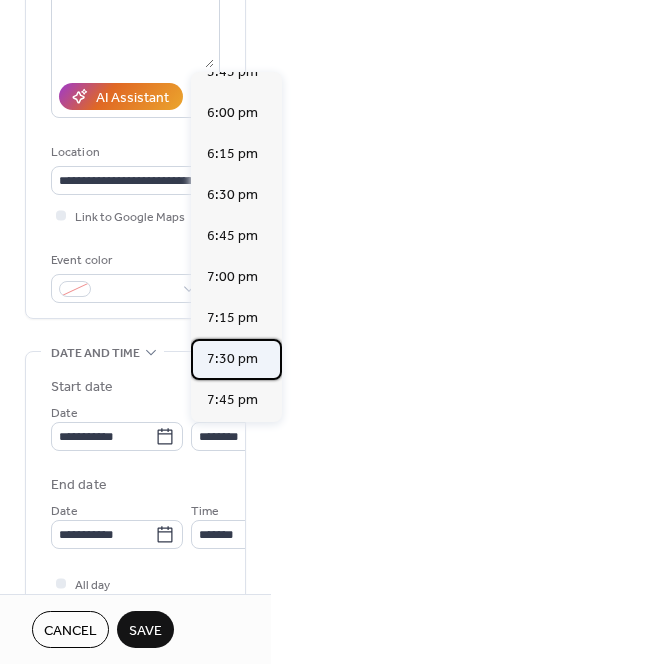 click on "7:30 pm" at bounding box center (232, 359) 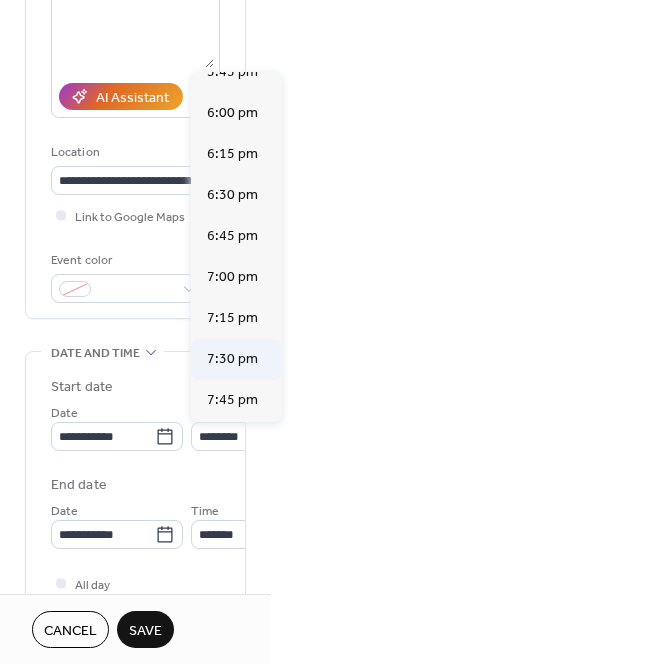 type on "*******" 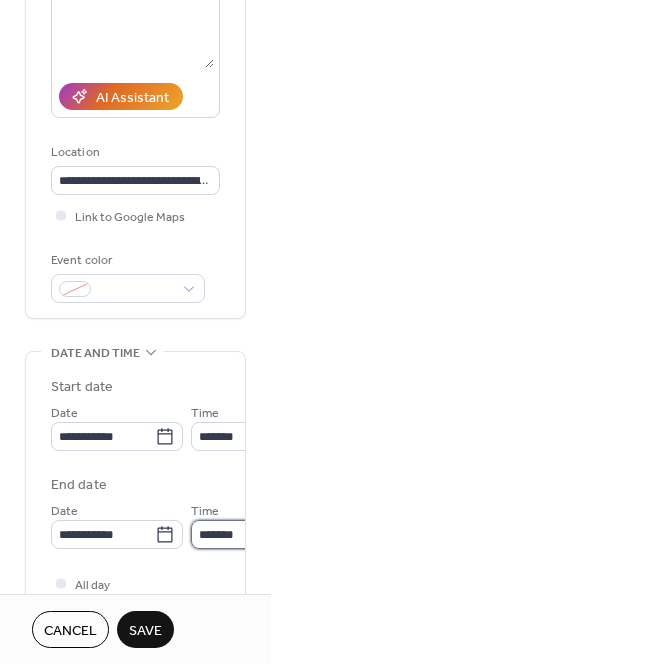 click on "*******" at bounding box center (246, 534) 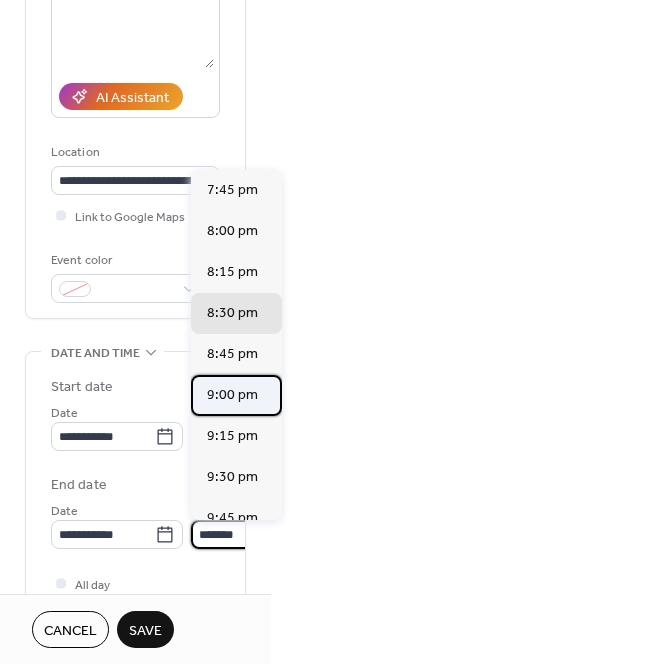 click on "9:00 pm" at bounding box center (232, 395) 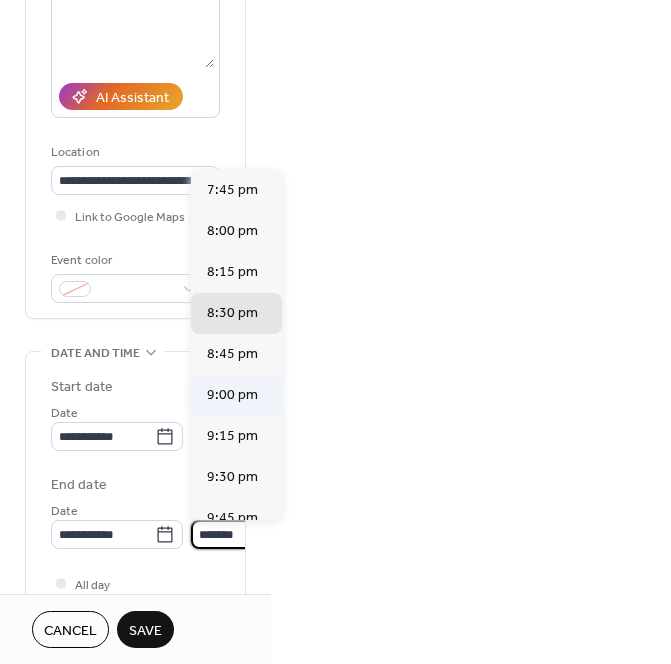 type on "*******" 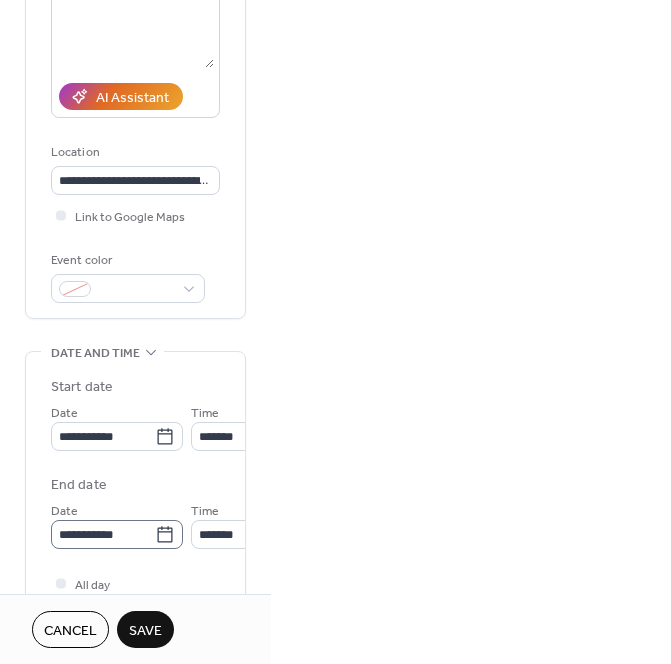scroll, scrollTop: 1, scrollLeft: 0, axis: vertical 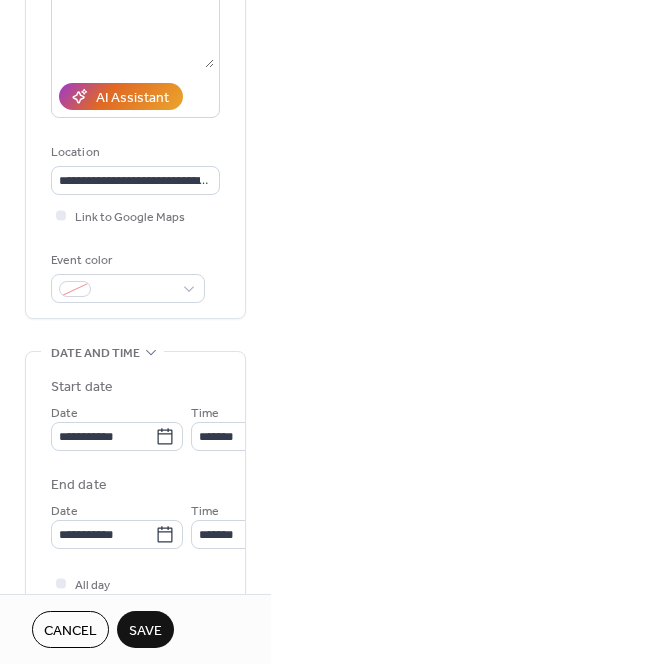click on "Save" at bounding box center [145, 631] 